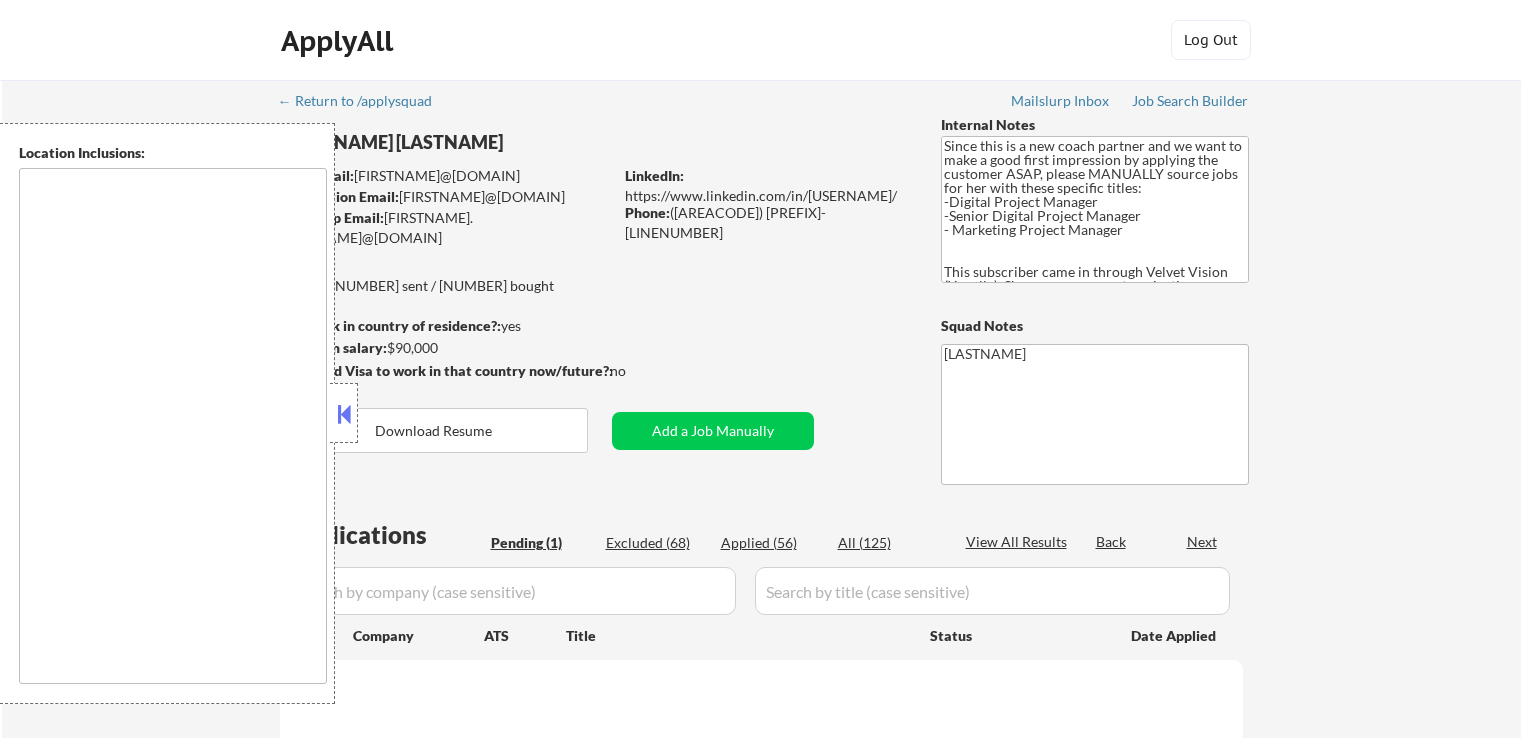 scroll, scrollTop: 0, scrollLeft: 0, axis: both 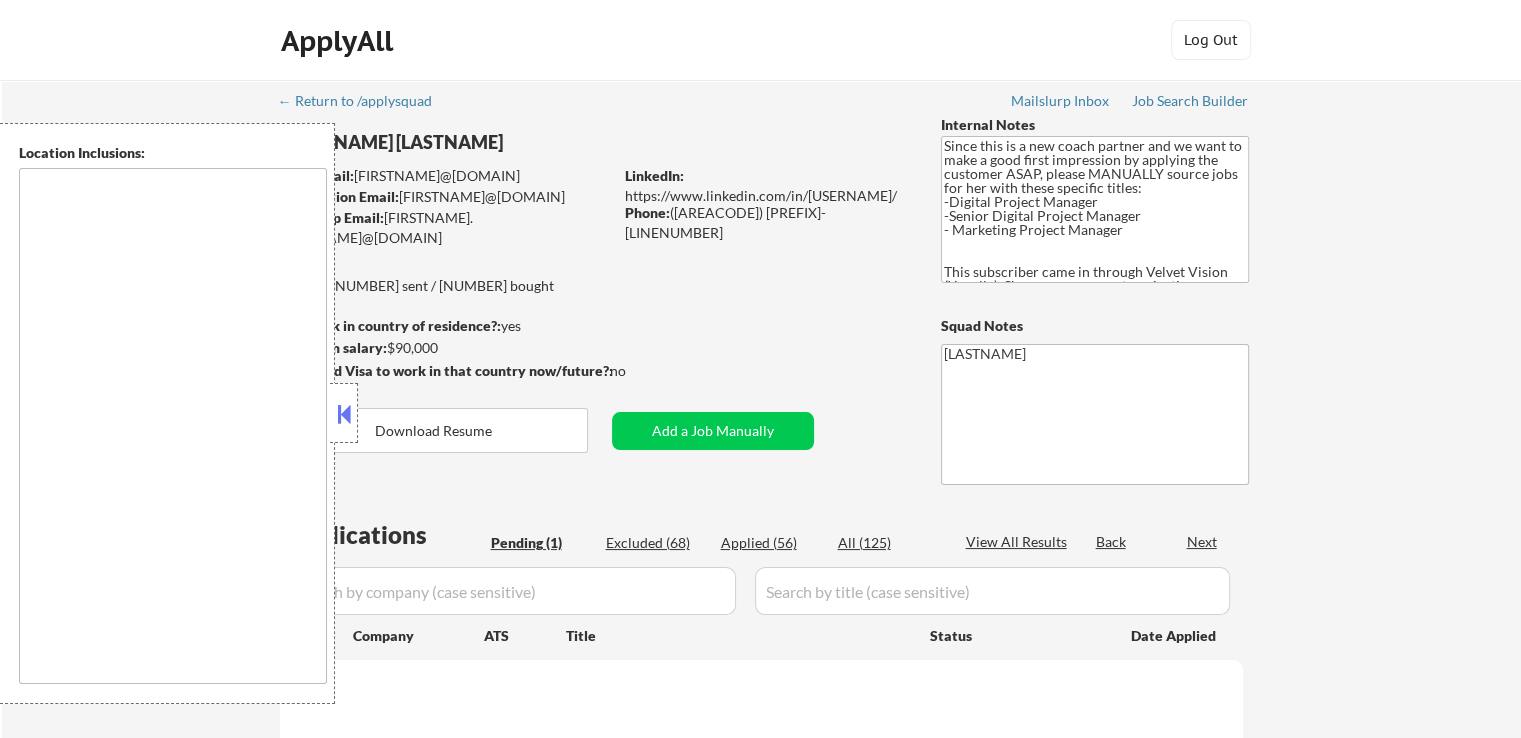 select on ""pending"" 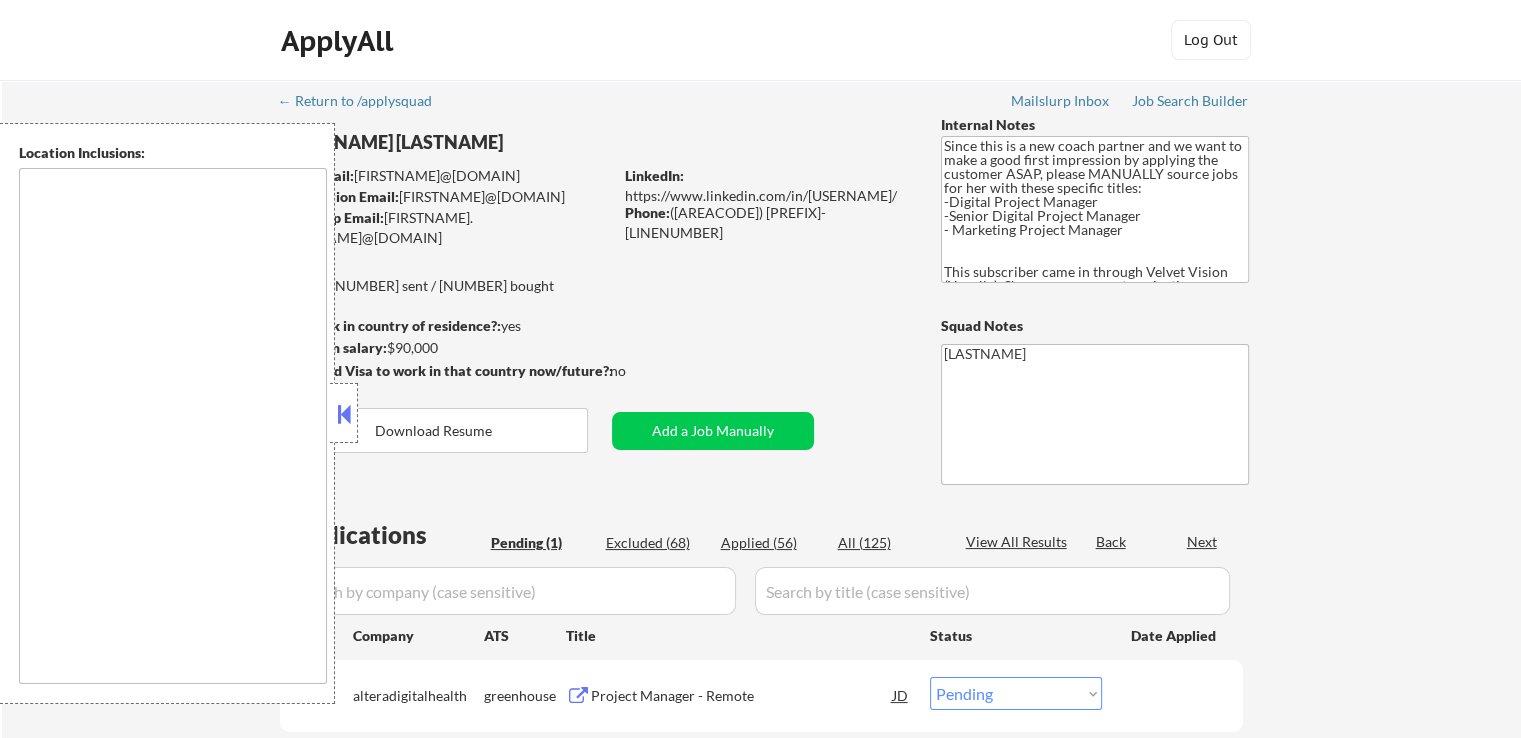 type on "[CITY], [STATE]   [CITY], [STATE]   [CITY], [STATE]   [CITY], [STATE]   [CITY], [STATE]   [CITY], [STATE]   [CITY], [STATE]   [CITY], [STATE]   [CITY], [STATE]   [CITY], [STATE]   [CITY], [STATE]   [CITY], [STATE]   [CITY], [STATE]   [CITY], [STATE]   [CITY], [STATE]   [CITY], [STATE]   [CITY], [STATE]   [CITY], [STATE]   [CITY], [STATE]   [CITY], [STATE]   [CITY], [STATE]   [CITY], [STATE]   [CITY], [STATE]   [CITY], [STATE]   [CITY], [STATE]   [CITY], [STATE]   [CITY], [STATE]   [CITY], [STATE]   [CITY], [STATE]   [CITY], [STATE]   [CITY], [STATE]   [CITY], [STATE]" 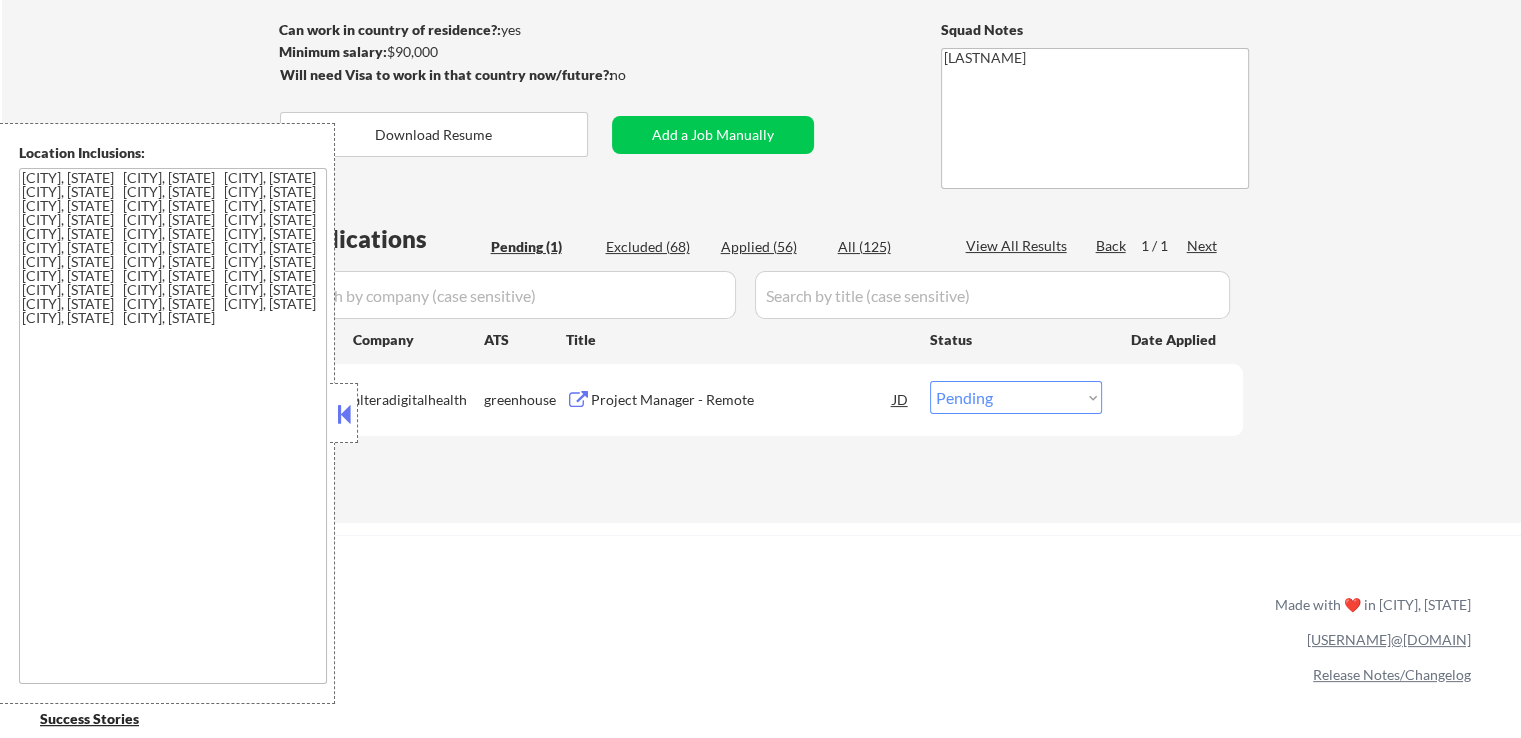 scroll, scrollTop: 300, scrollLeft: 0, axis: vertical 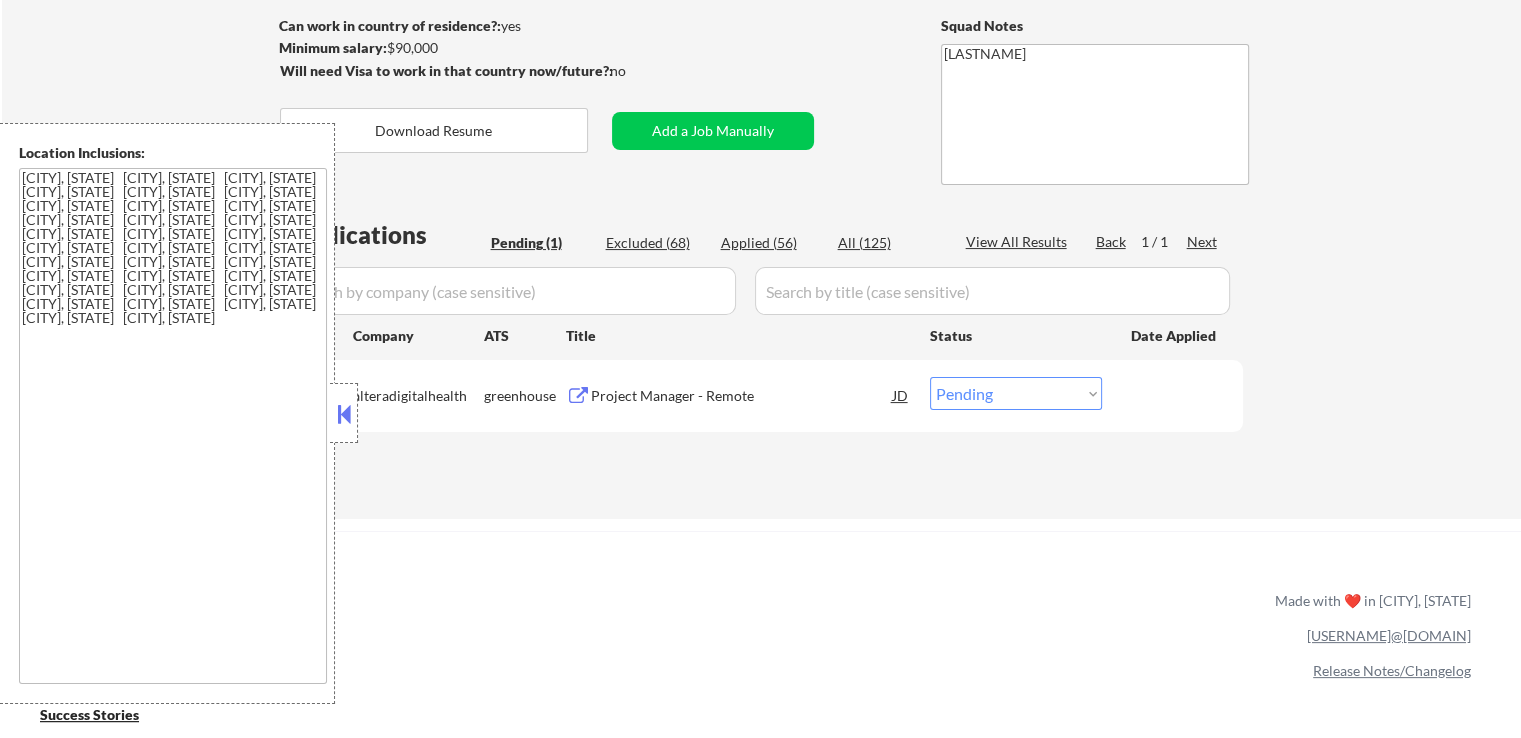 click on "Project Manager - Remote" at bounding box center [742, 396] 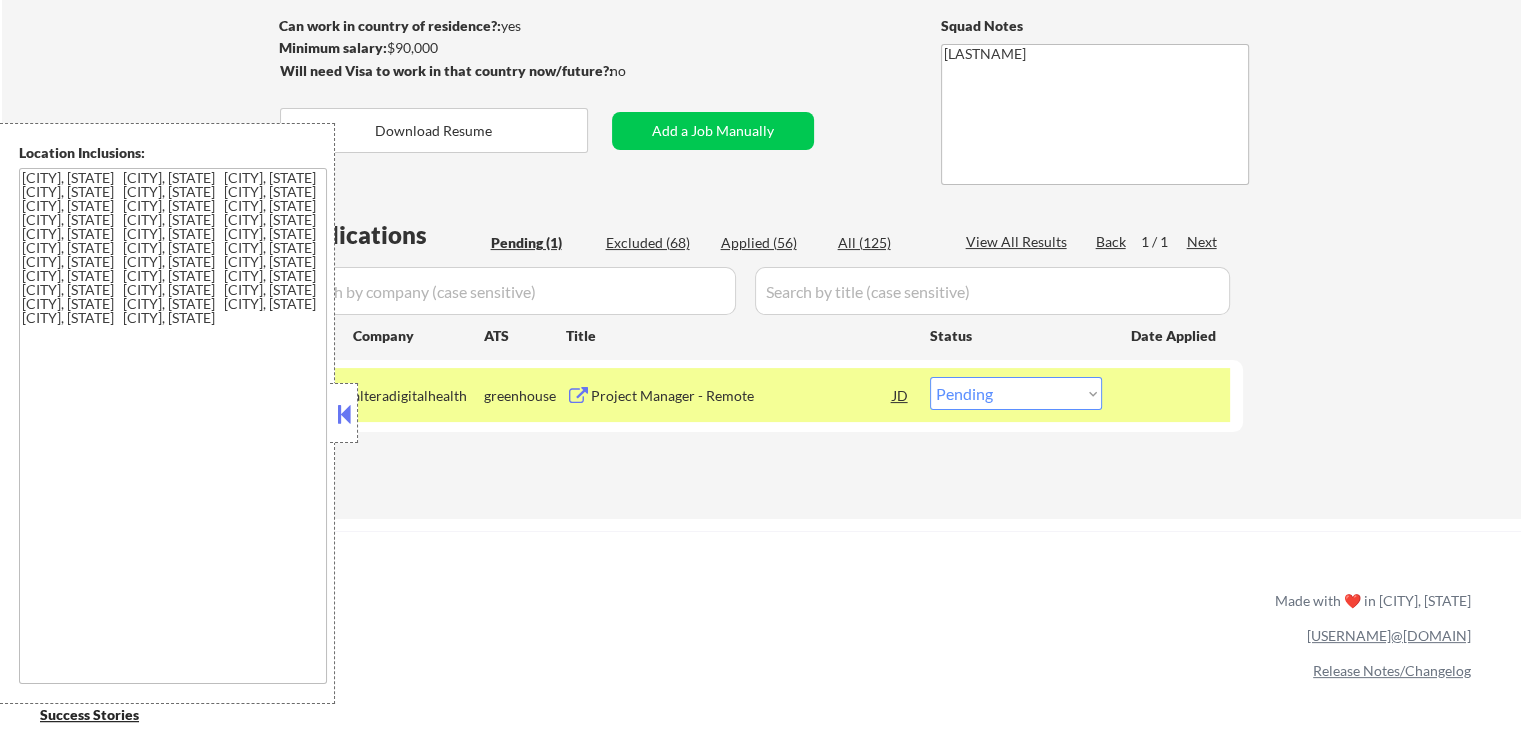 click on "[CITY], [STATE]   [CITY], [STATE]   [CITY], [STATE]   [CITY], [STATE]   [CITY], [STATE]   [CITY], [STATE]   [CITY], [STATE]   [CITY], [STATE]   [CITY], [STATE]   [CITY], [STATE]   [CITY], [STATE]   [CITY], [STATE]   [CITY], [STATE]   [CITY], [STATE]   [CITY], [STATE]   [CITY], [STATE]   [CITY], [STATE]   [CITY], [STATE]   [CITY], [STATE]   [CITY], [STATE]   [CITY], [STATE]   [CITY], [STATE]   [CITY], [STATE]   [CITY], [STATE]   [CITY], [STATE]   [CITY], [STATE]   [CITY], [STATE]   [CITY], [STATE]   [CITY], [STATE]   [CITY], [STATE]   [CITY], [STATE]   [CITY], [STATE]" at bounding box center (173, 426) 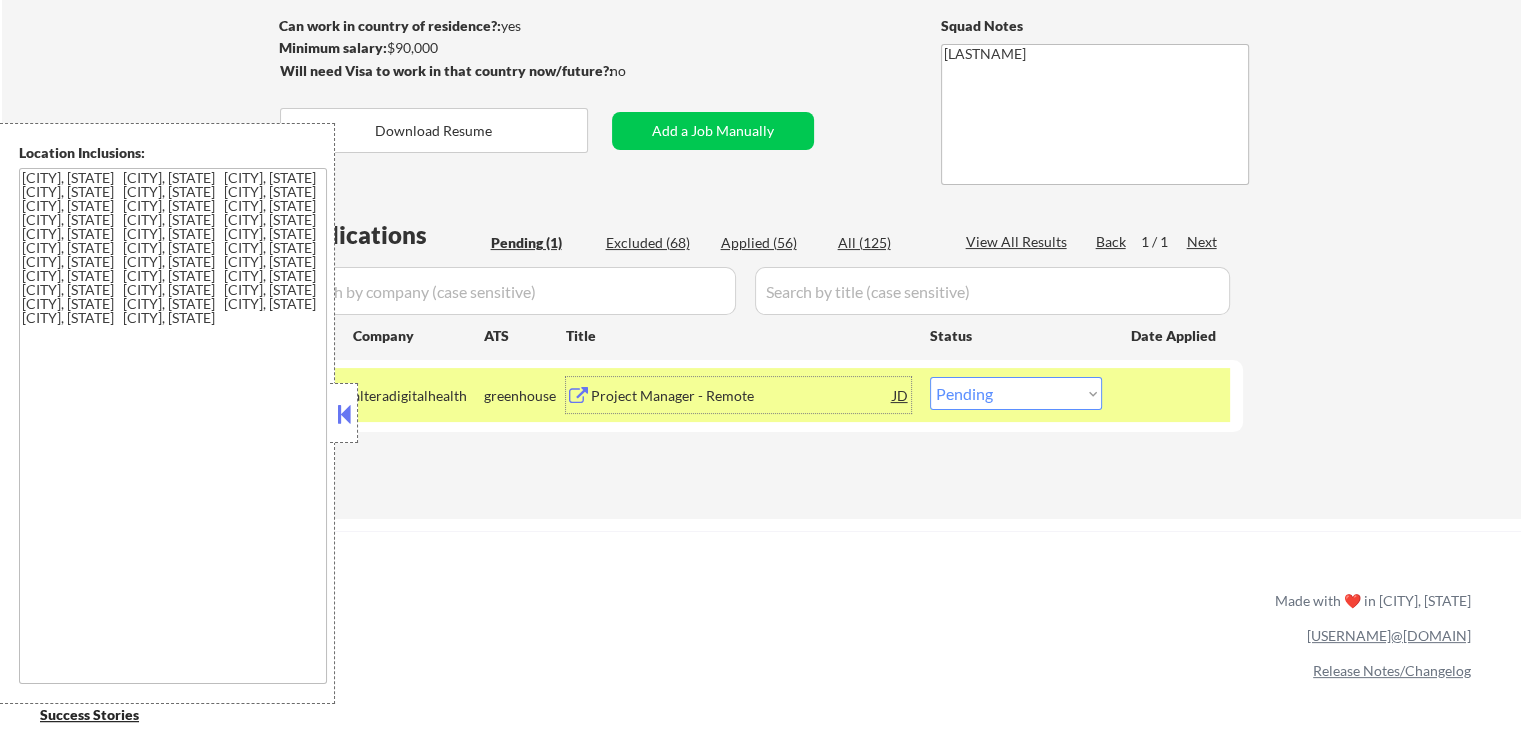 click on "Project Manager - Remote" at bounding box center [742, 396] 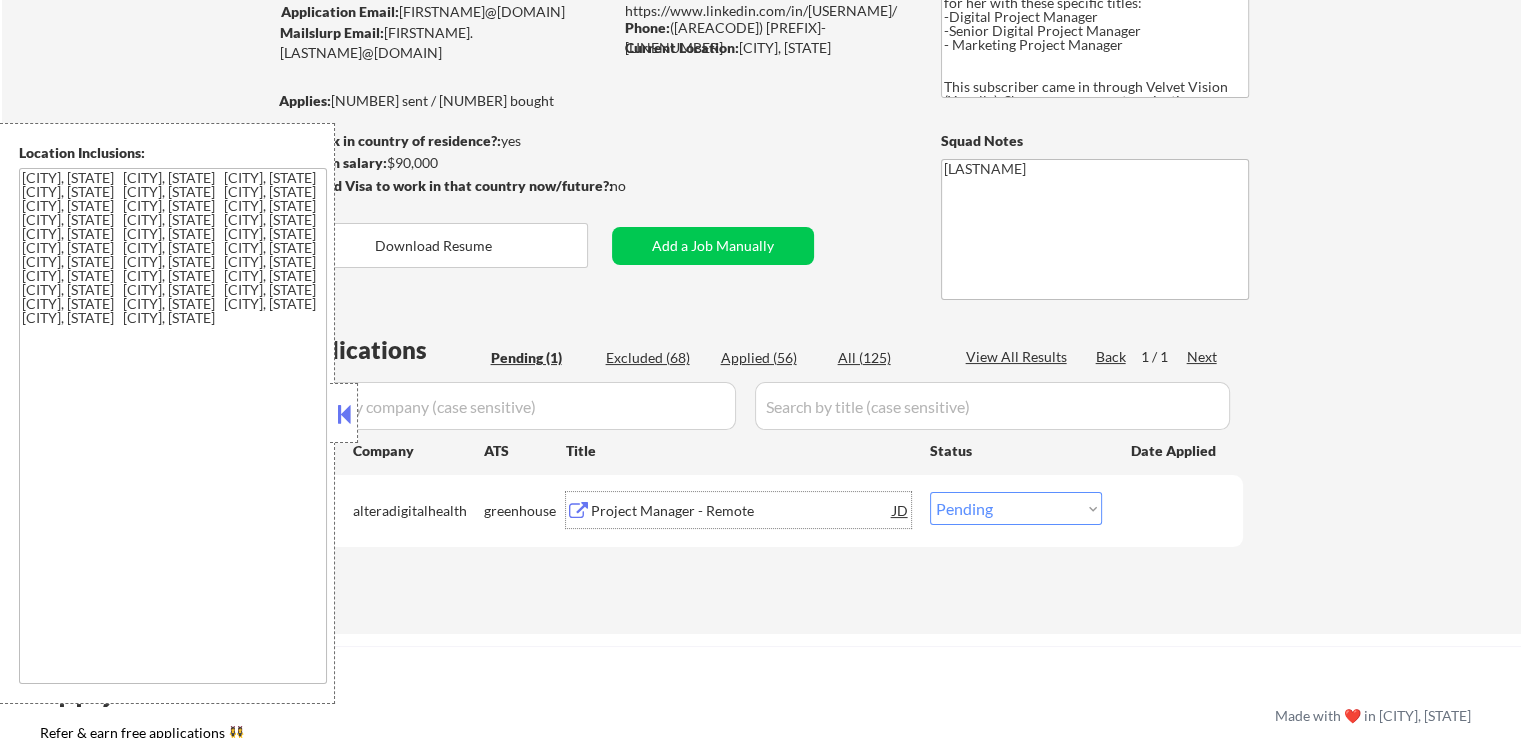 scroll, scrollTop: 100, scrollLeft: 0, axis: vertical 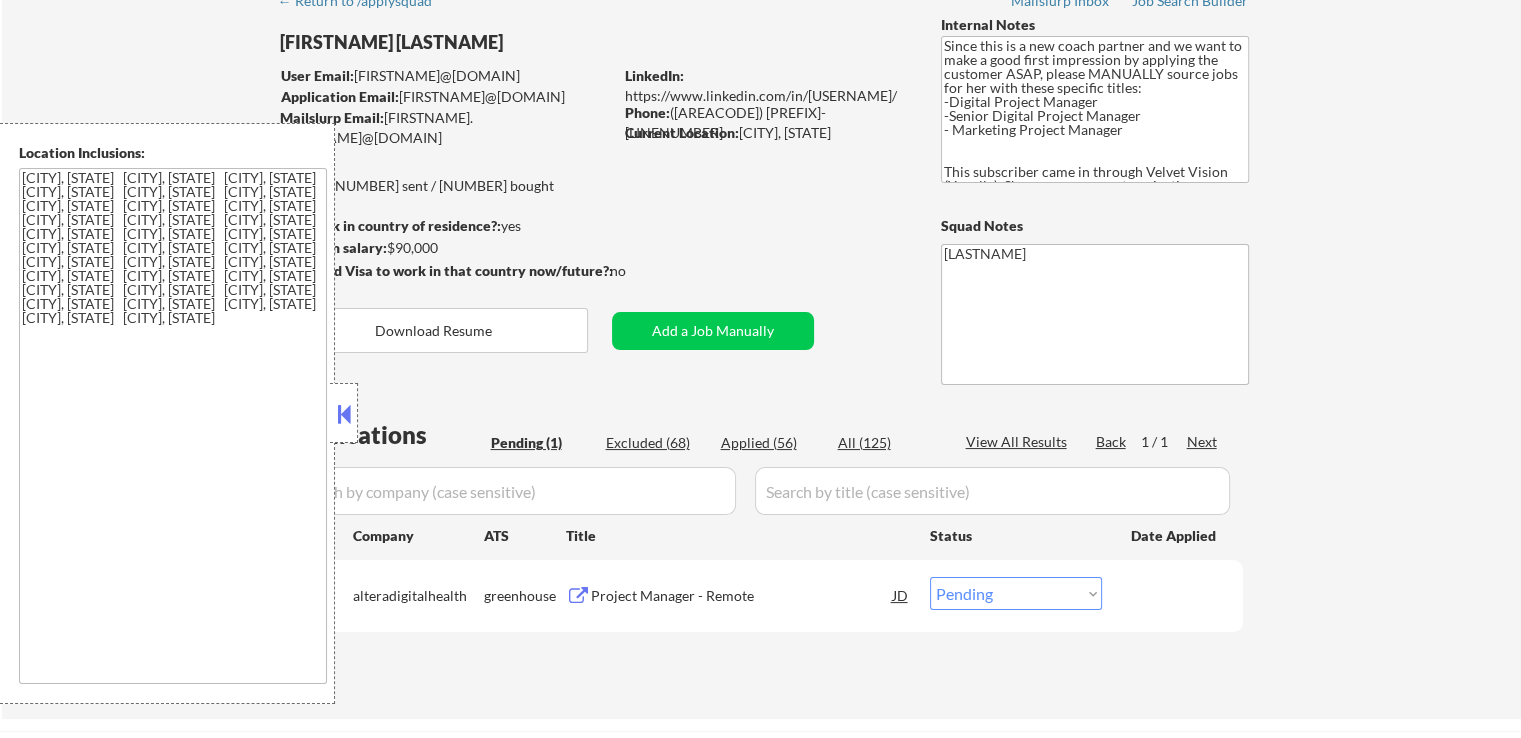 click at bounding box center [344, 414] 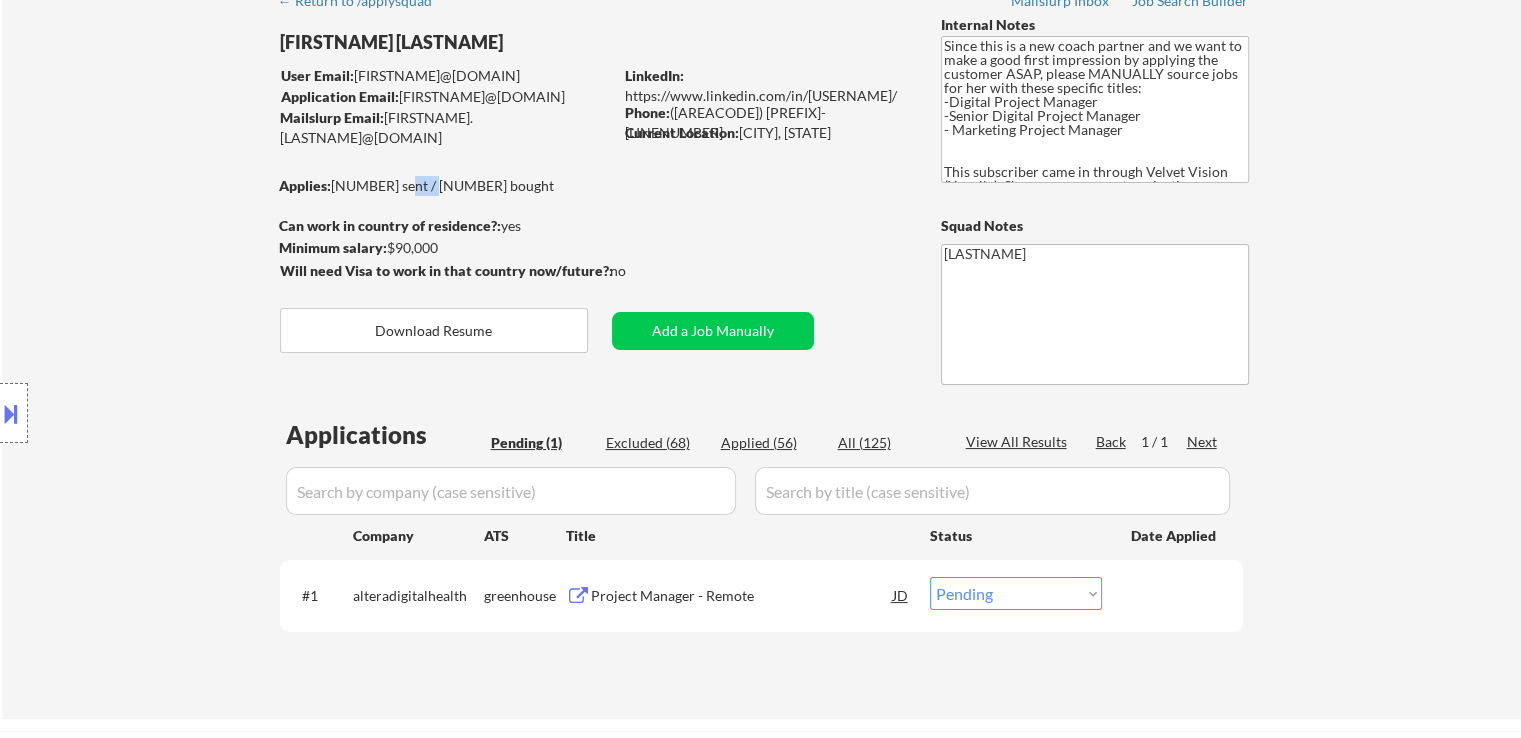 drag, startPoint x: 430, startPoint y: 180, endPoint x: 392, endPoint y: 181, distance: 38.013157 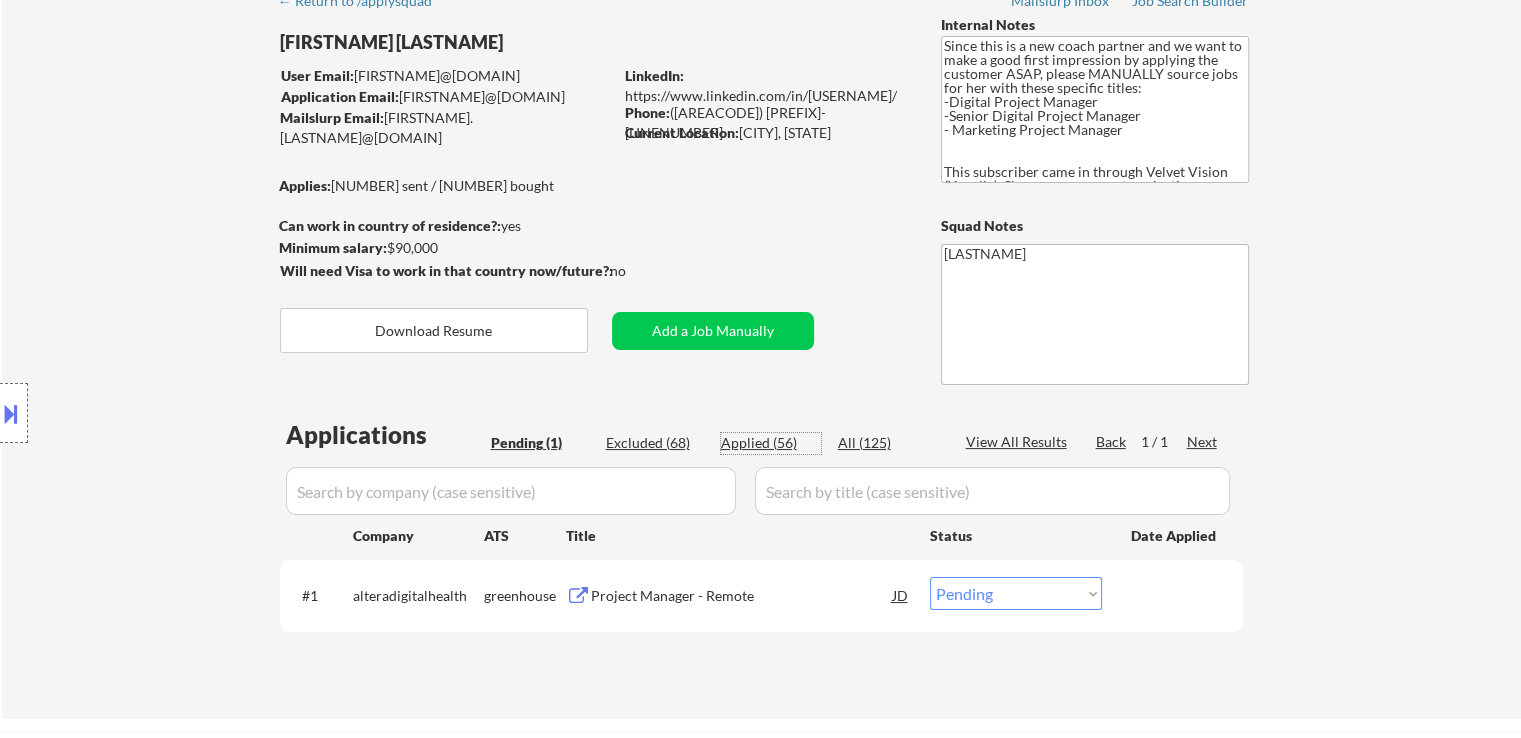 click on "Applied (56)" at bounding box center [771, 443] 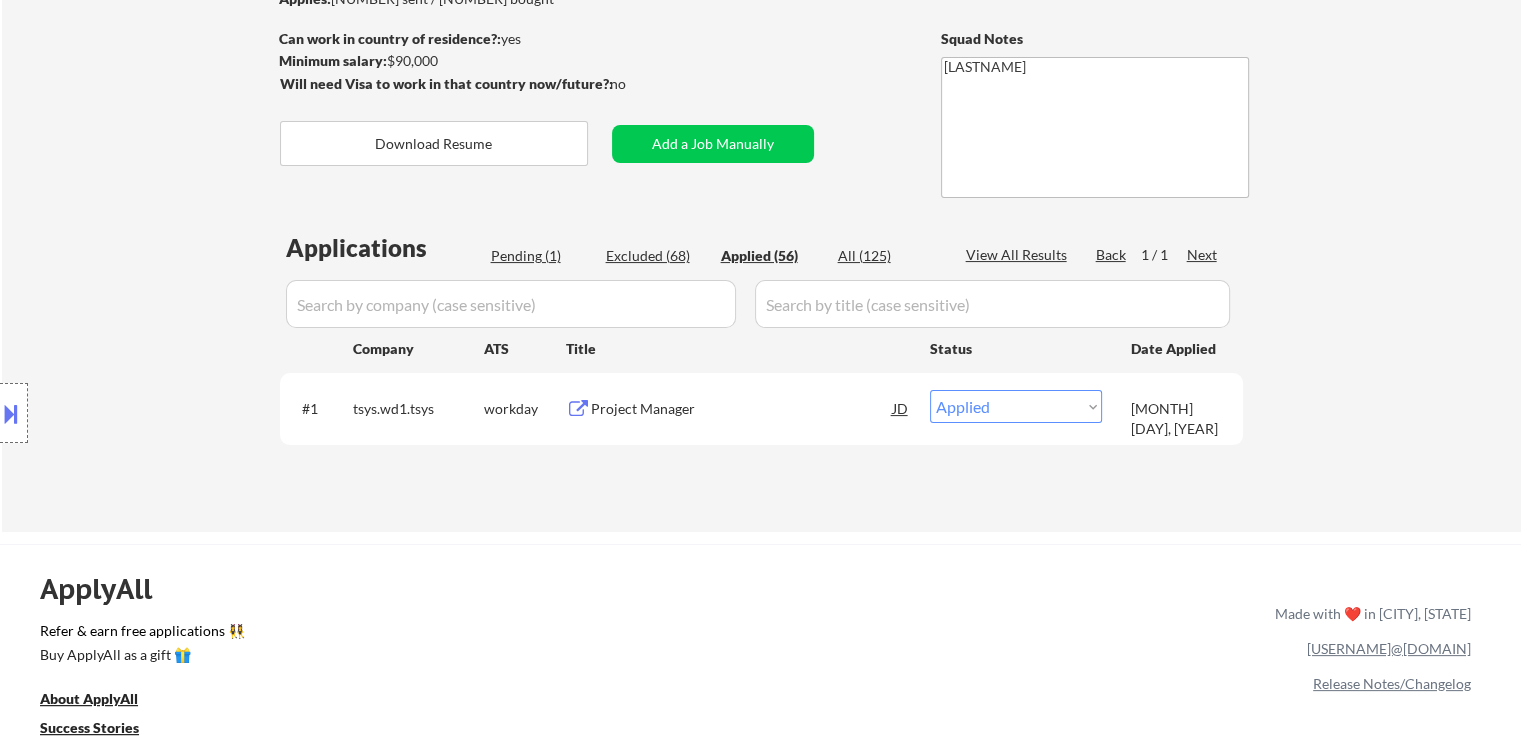 scroll, scrollTop: 300, scrollLeft: 0, axis: vertical 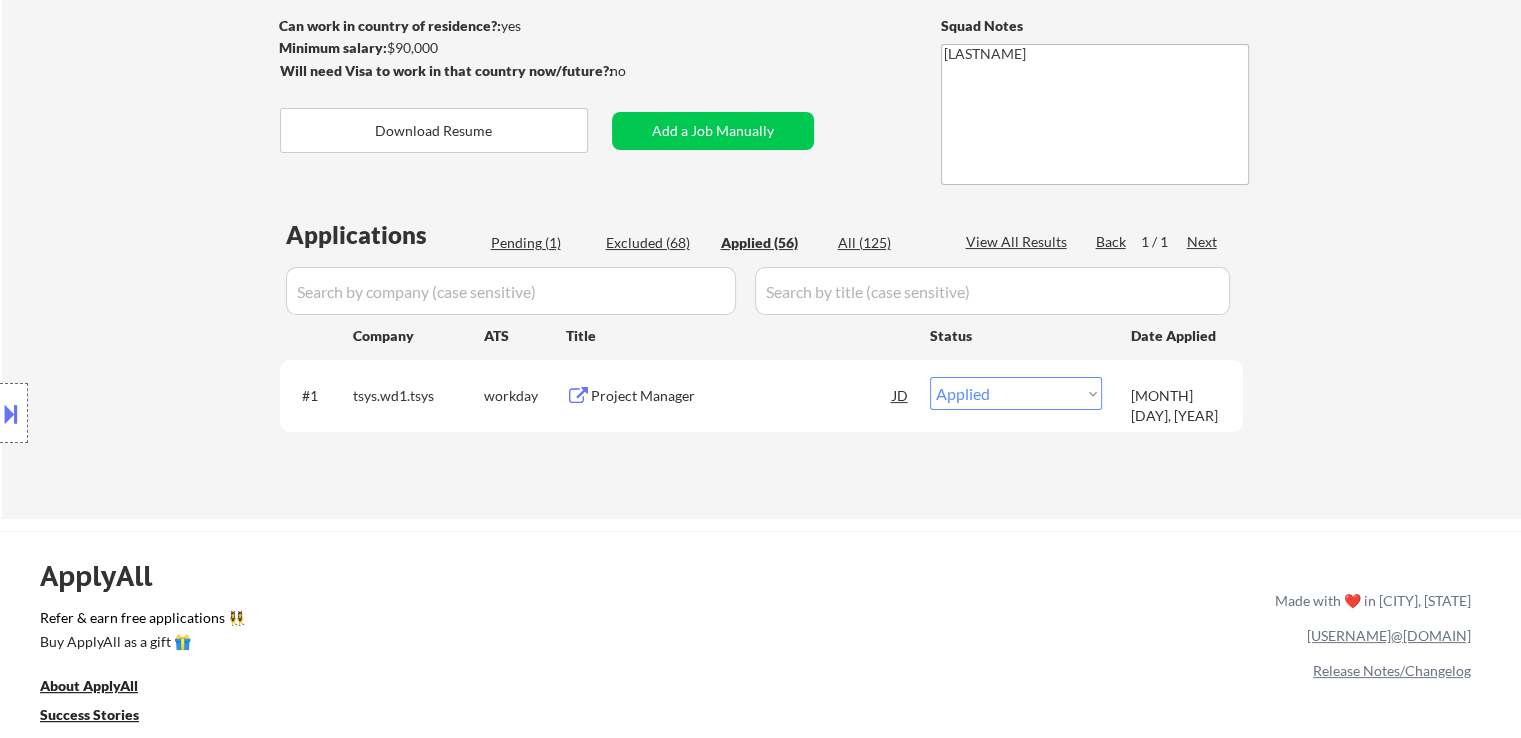 select on ""applied"" 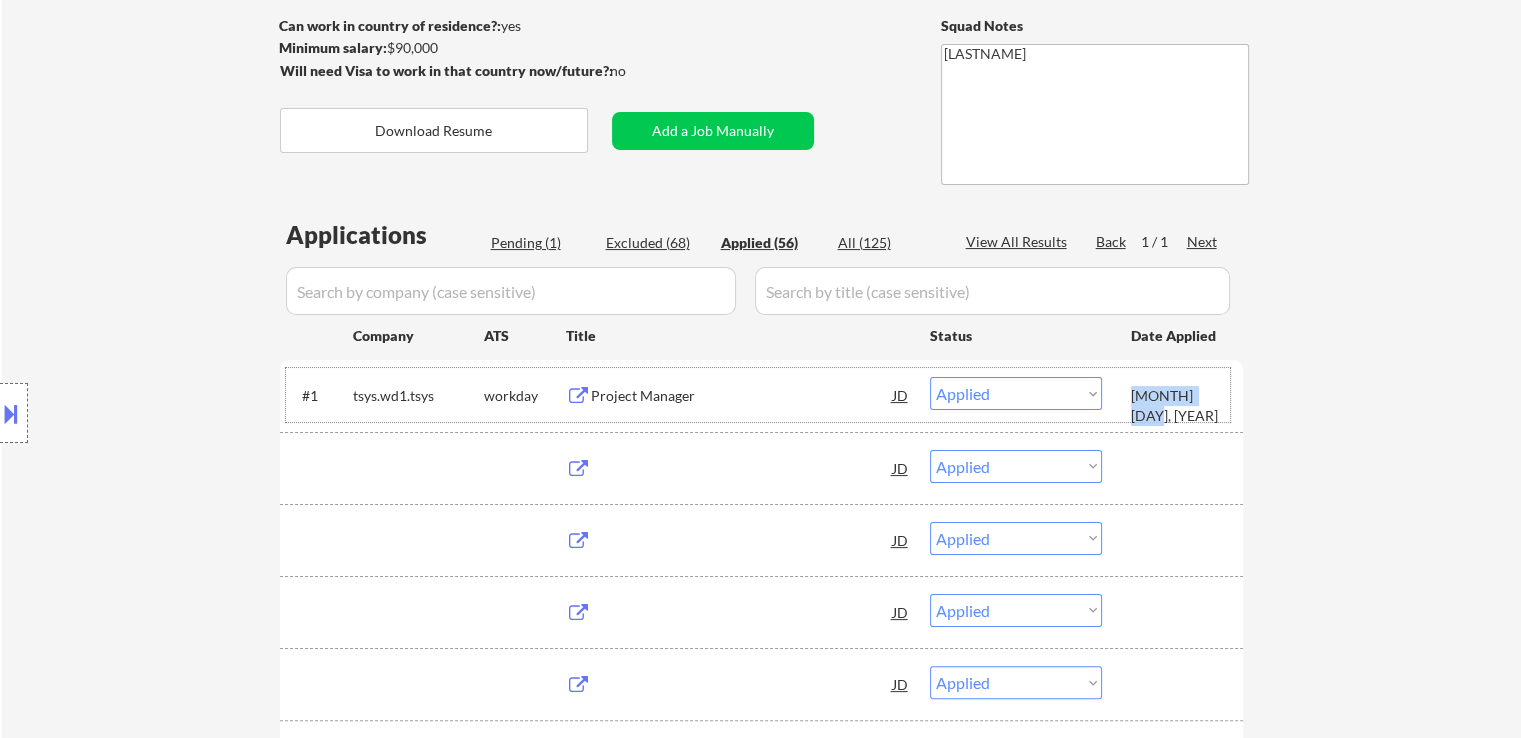 drag, startPoint x: 1205, startPoint y: 393, endPoint x: 1128, endPoint y: 398, distance: 77.16217 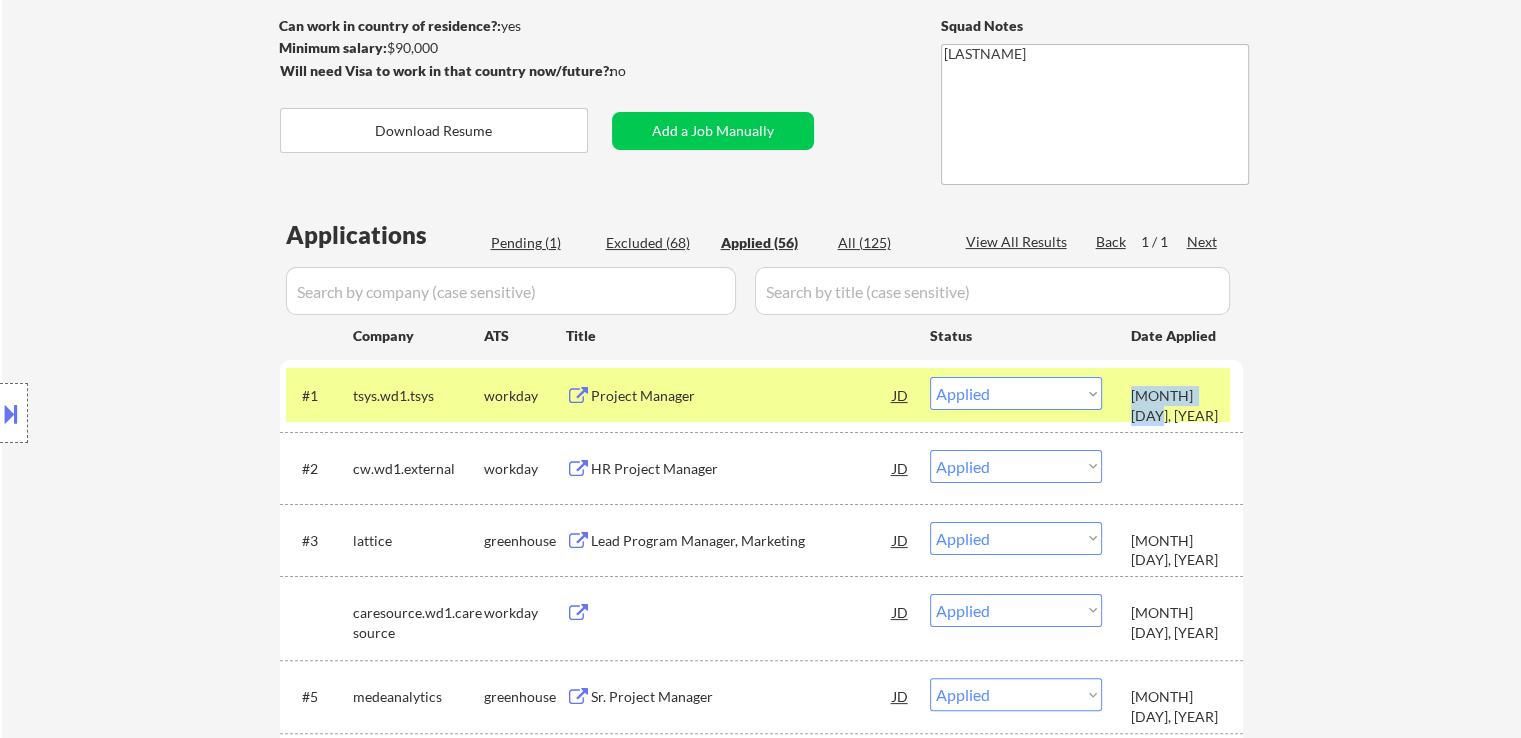 copy on "[MONTH] [DAY], [YEAR]" 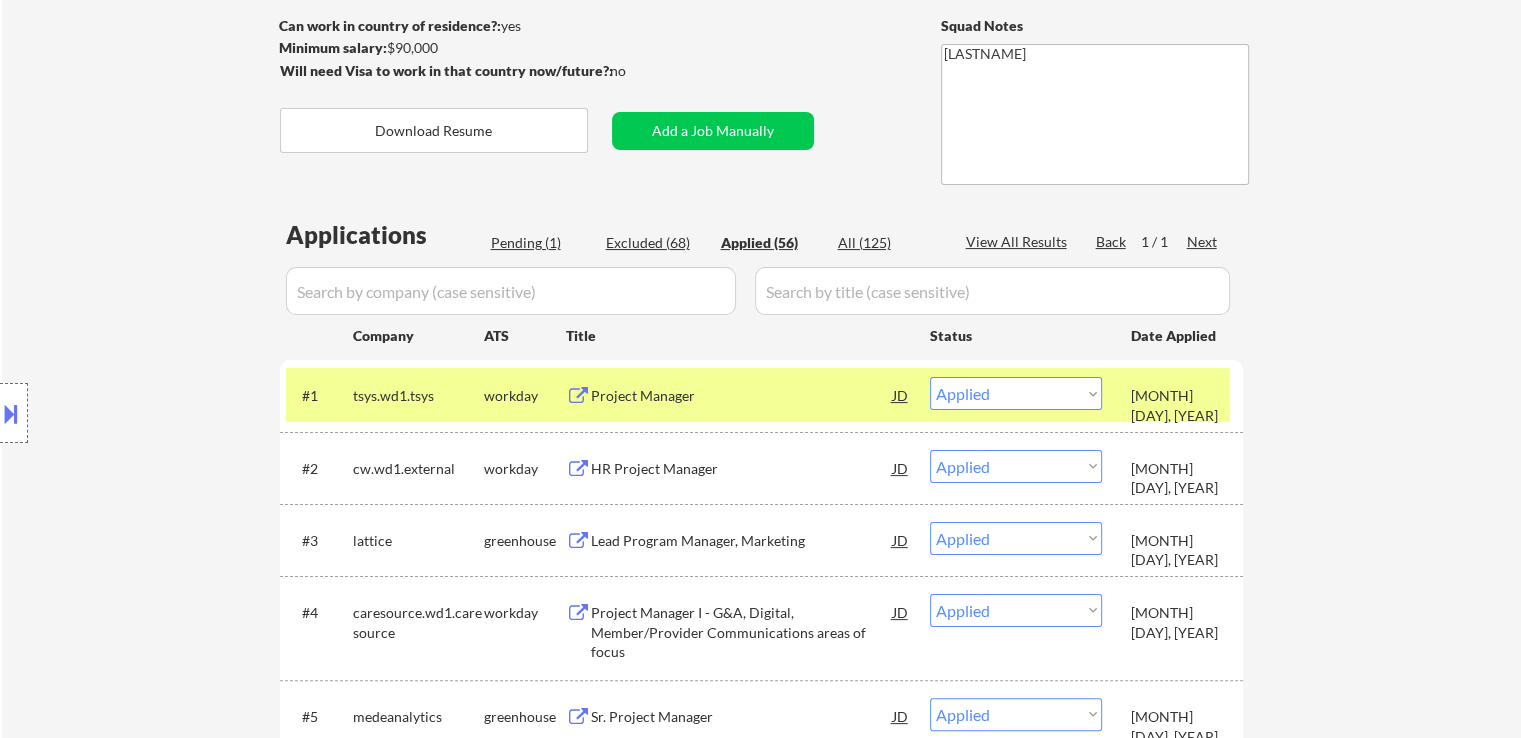 click on "← Return to /applysquad Mailslurp Inbox Job Search Builder [FIRSTNAME] [LASTNAME] User Email:  [EMAIL] Application Email:  [EMAIL] Mailslurp Email:  [EMAIL] LinkedIn:   https://www.linkedin.com/in/[USERNAME]/
Phone:  ([AREACODE]) [PREFIX]-[LINENUMBER] Current Location:  [CITY], [STATE] Applies:  56 sent / 10000 bought Internal Notes Can work in country of residence?:  yes Squad Notes Minimum salary:  $90,000 Will need Visa to work in that country now/future?:   no Download Resume Add a Job Manually [LASTNAME] Applications Pending (1) Excluded (68) Applied (56) All (125) View All Results Back 1 / 1
Next Company ATS Title Status Date Applied #1 [DOMAIN].[DOMAIN].[DOMAIN] workday Project Manager JD Choose an option... Pending Applied Excluded (Questions) Excluded (Expired) Excluded (Location) Excluded (Bad Match) Excluded (Blocklist) Excluded (Salary) Excluded (Other) [MONTH] [DAY], [YEAR] #2 [DOMAIN].[DOMAIN].[DOMAIN] workday HR Project Manager JD Choose an option... Pending Applied Excluded (Questions) Excluded (Expired)" at bounding box center (761, 2269) 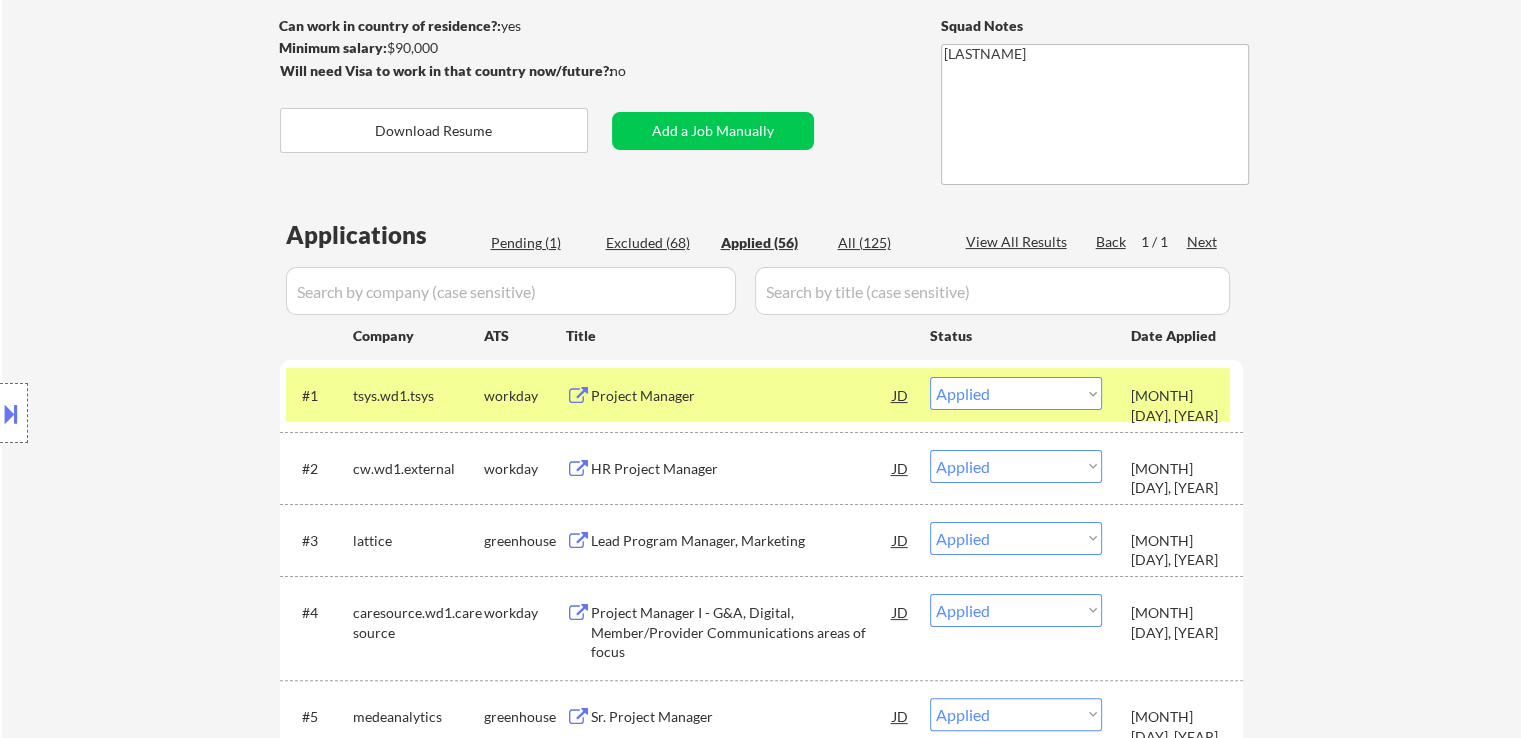click at bounding box center [11, 413] 